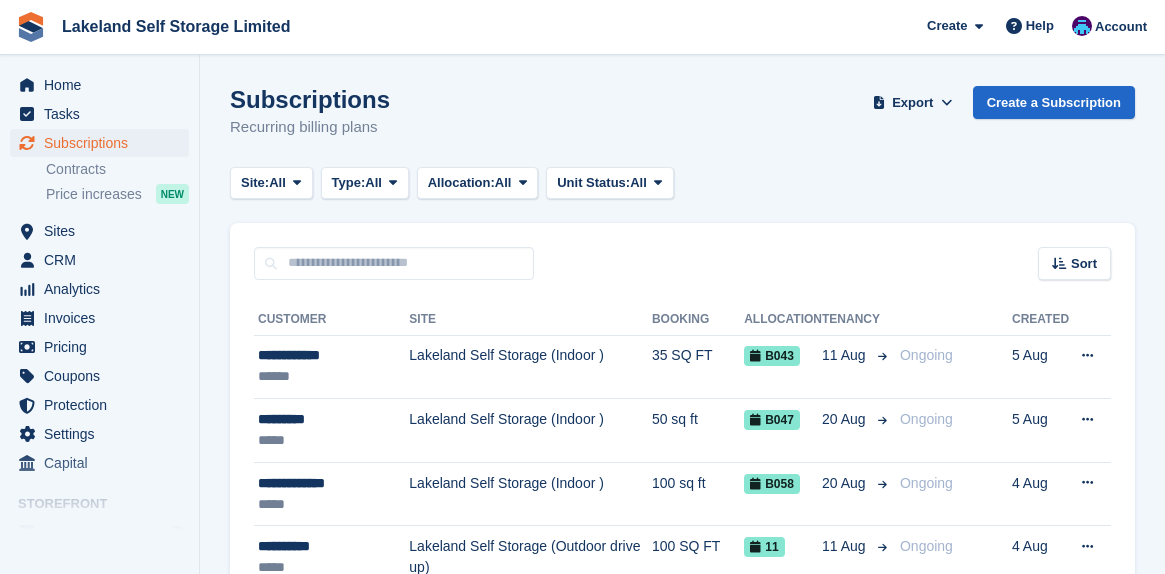 scroll, scrollTop: 0, scrollLeft: 0, axis: both 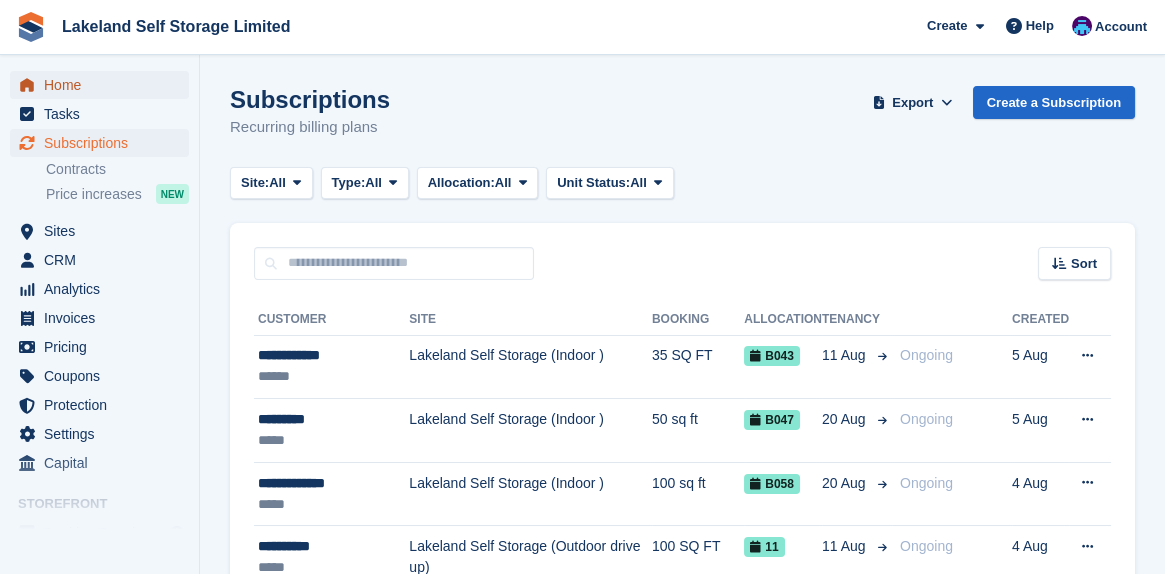 click on "Home" at bounding box center (104, 85) 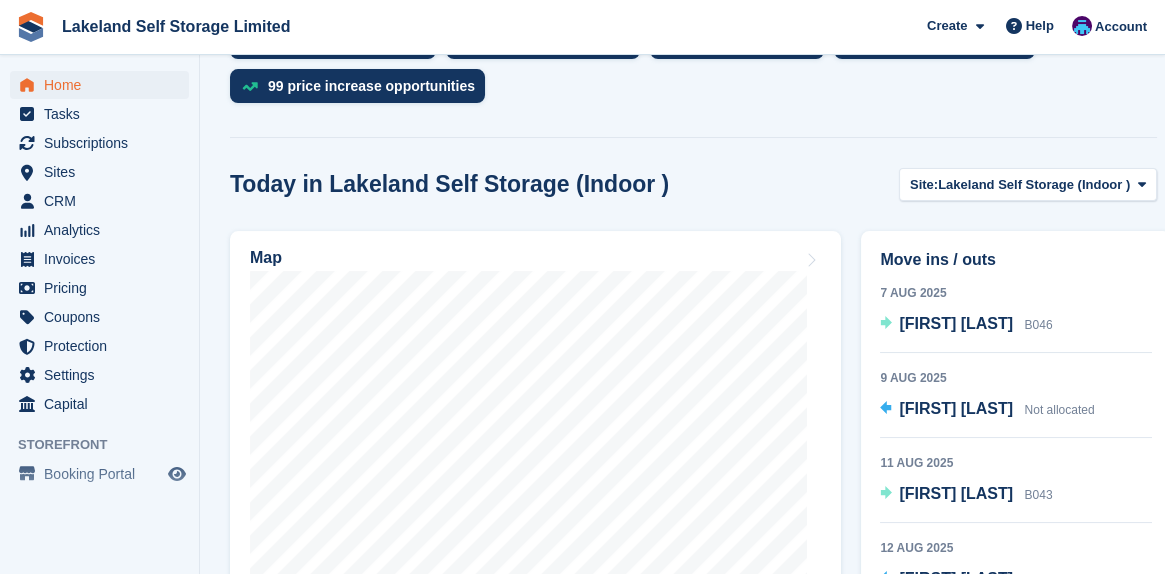 scroll, scrollTop: 500, scrollLeft: 0, axis: vertical 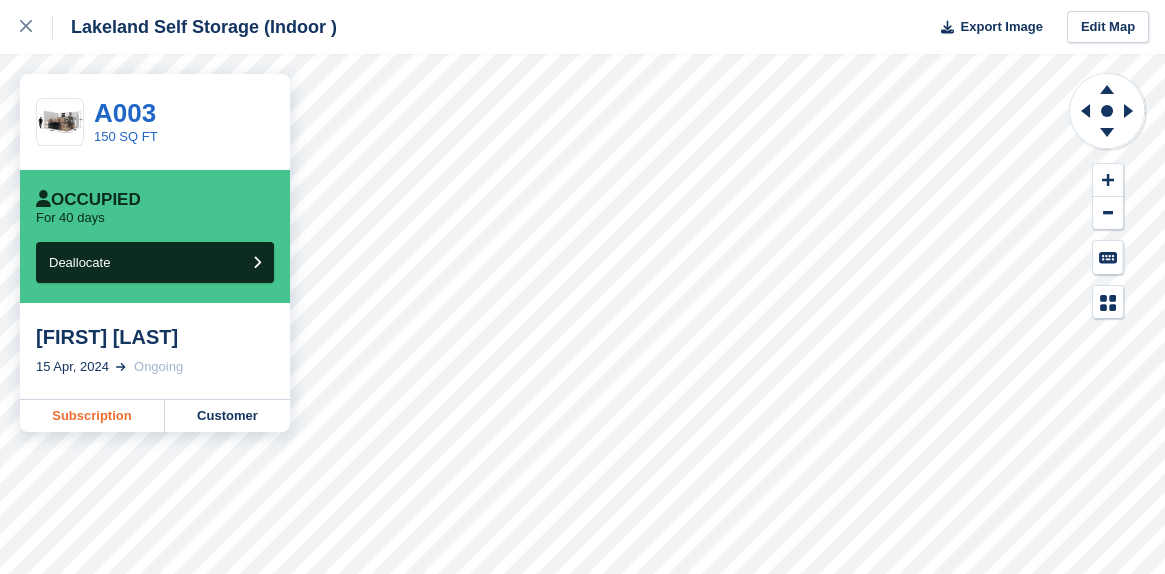 click on "Subscription" at bounding box center [92, 416] 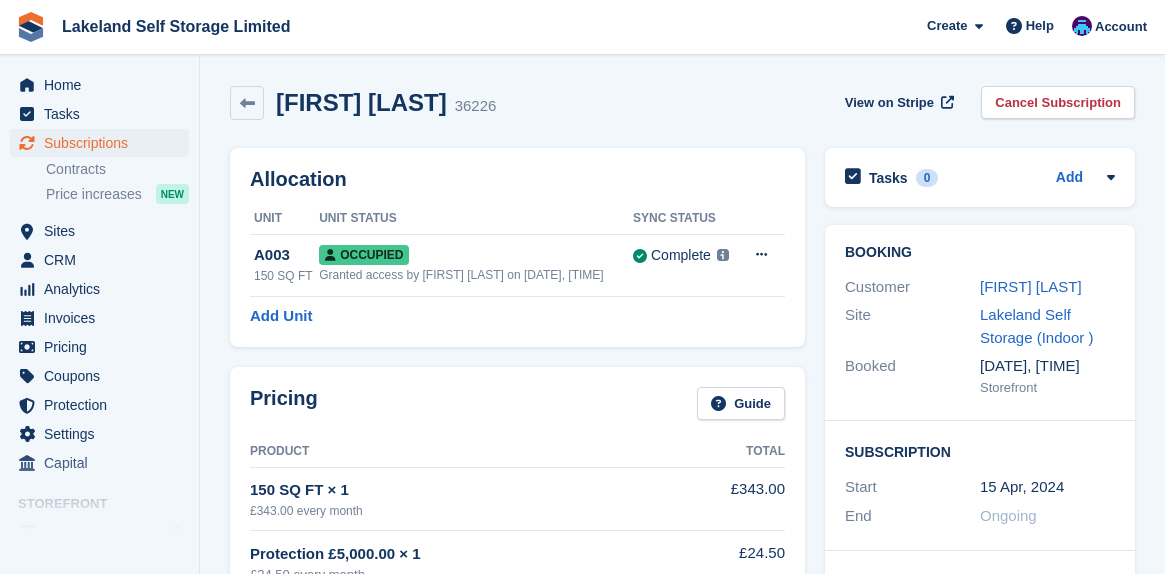 scroll, scrollTop: 0, scrollLeft: 0, axis: both 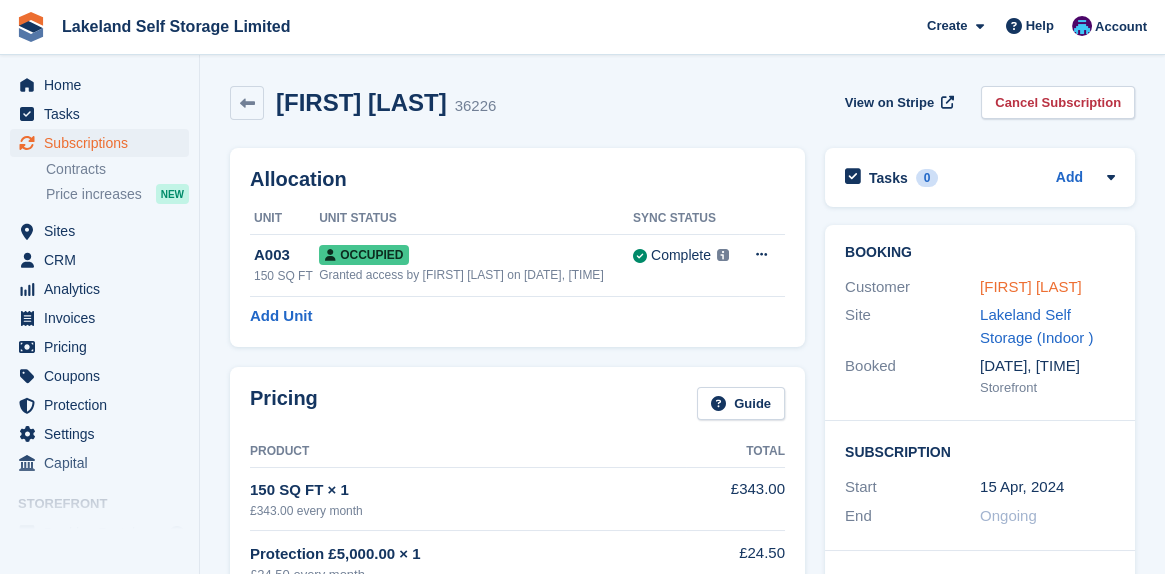 click on "[FIRST] [LAST]" at bounding box center (1031, 286) 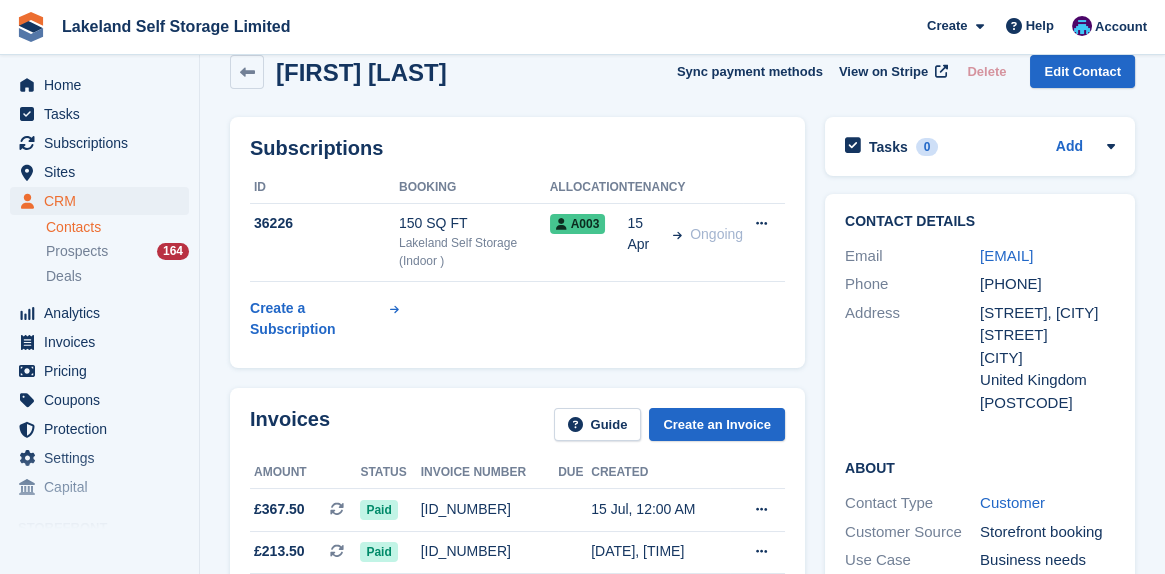 scroll, scrollTop: 0, scrollLeft: 0, axis: both 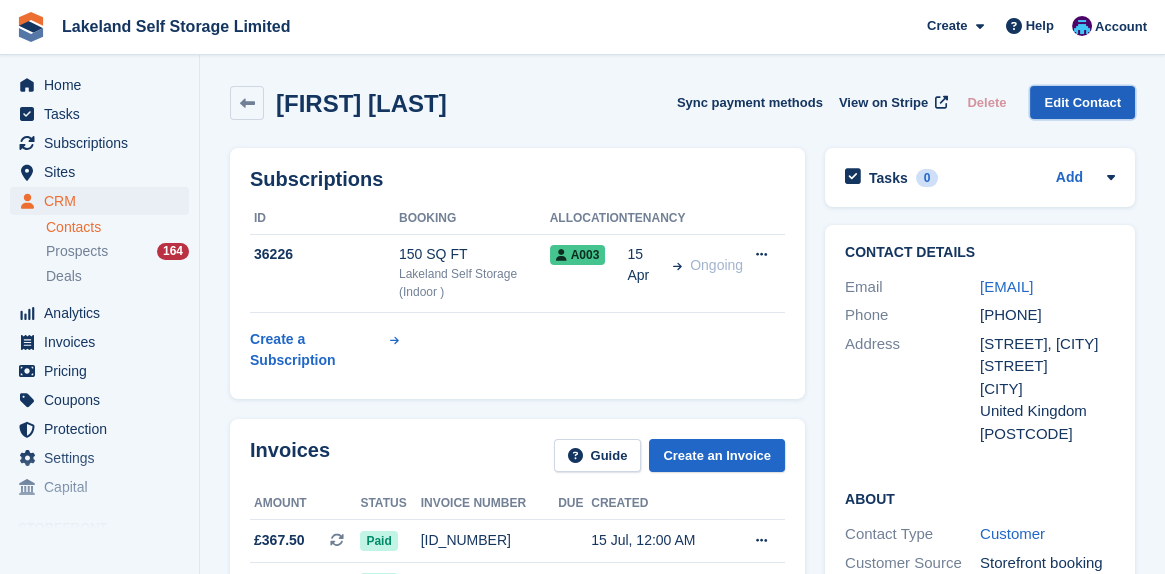 click on "Edit Contact" at bounding box center [1082, 102] 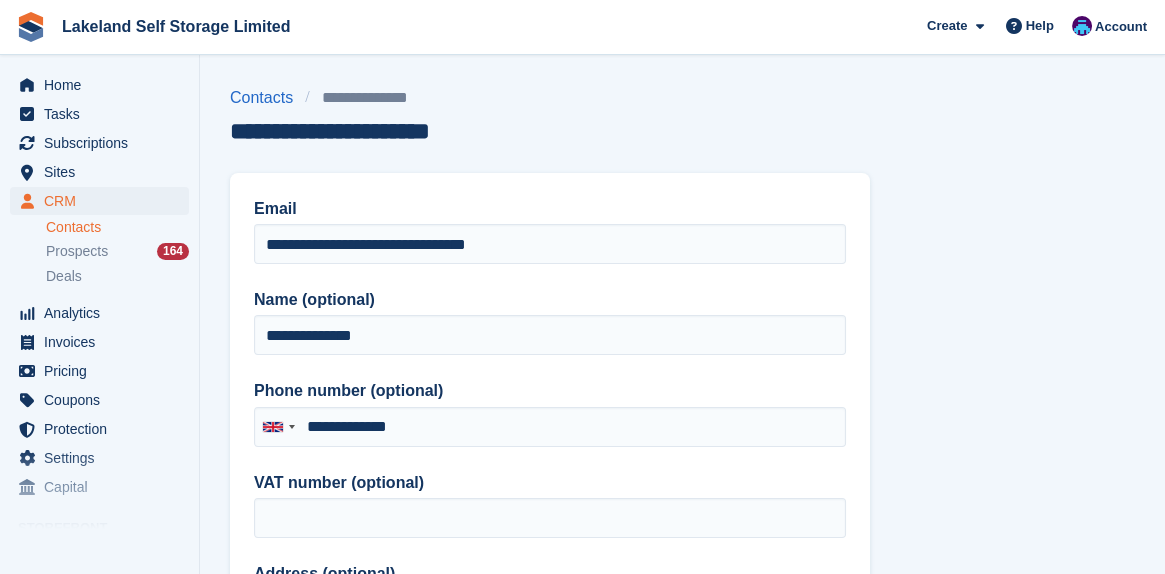 type on "**********" 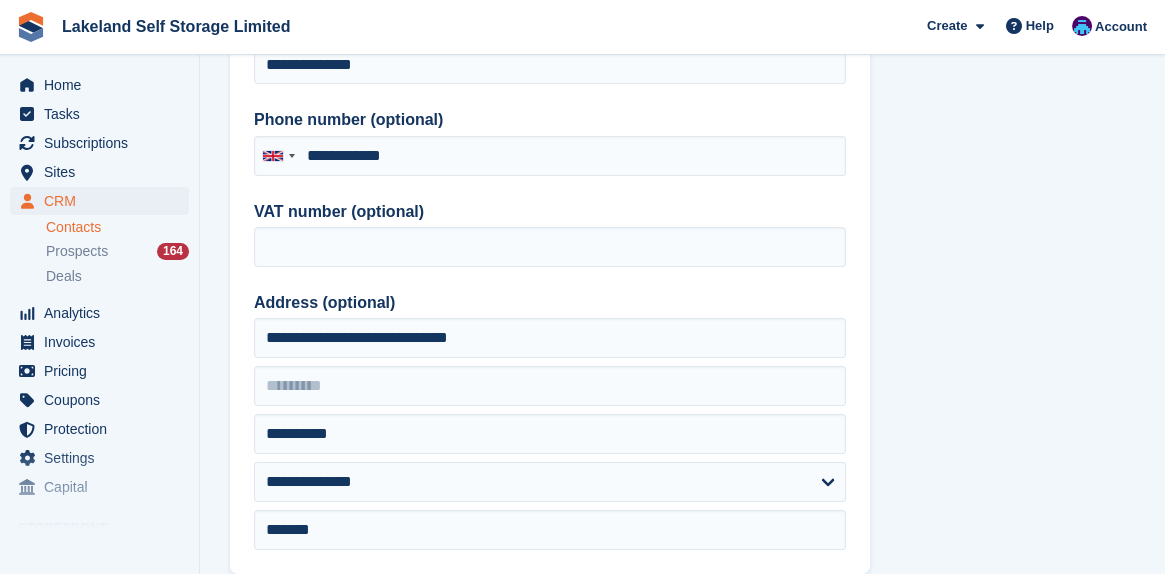 scroll, scrollTop: 300, scrollLeft: 0, axis: vertical 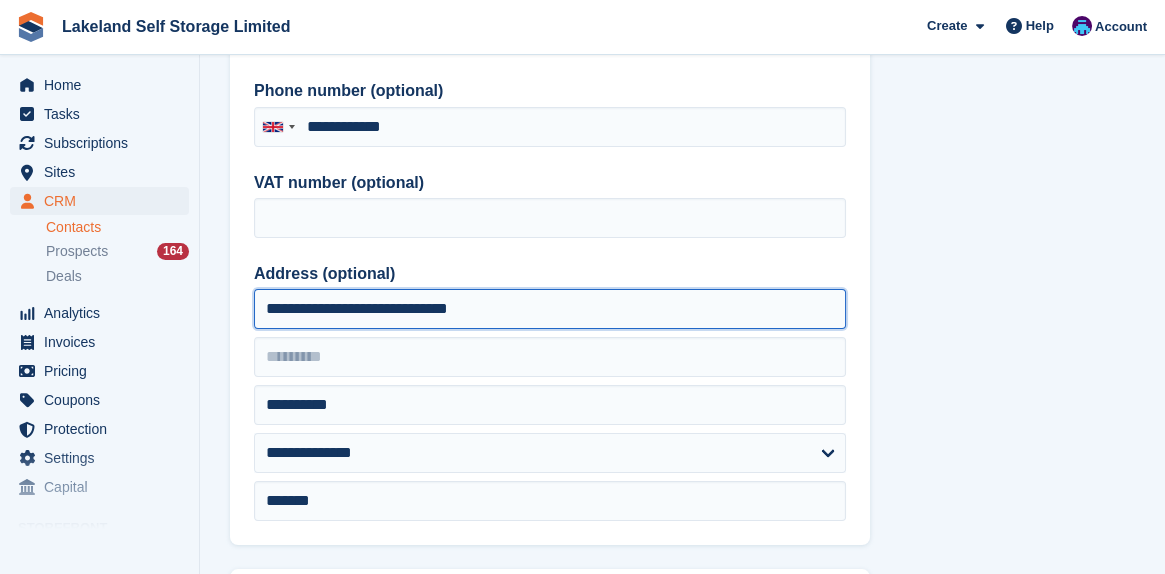 drag, startPoint x: 491, startPoint y: 306, endPoint x: 244, endPoint y: 293, distance: 247.34187 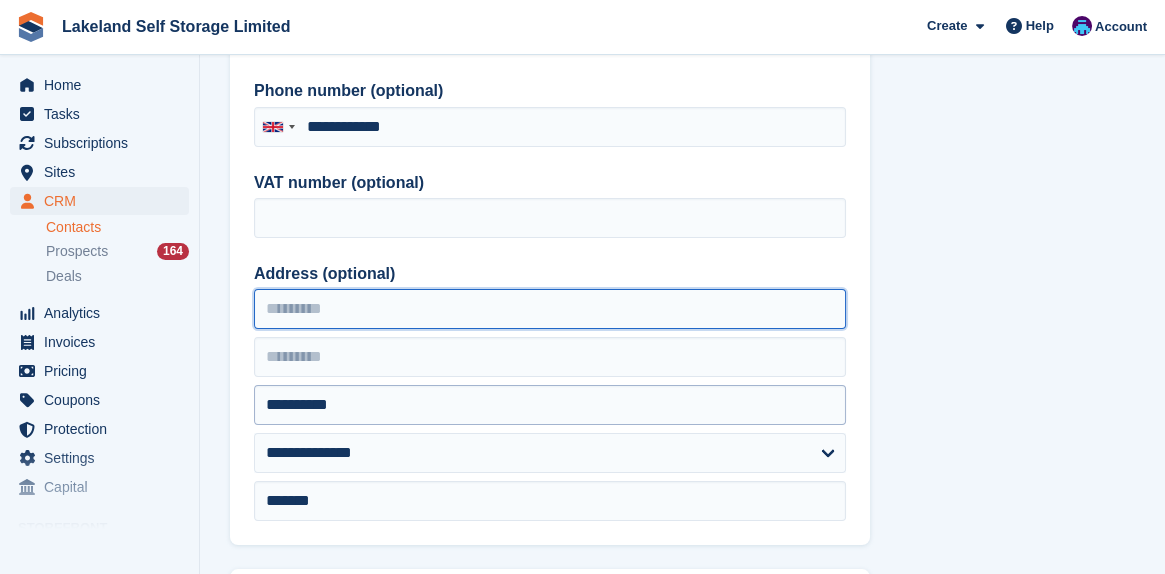 type 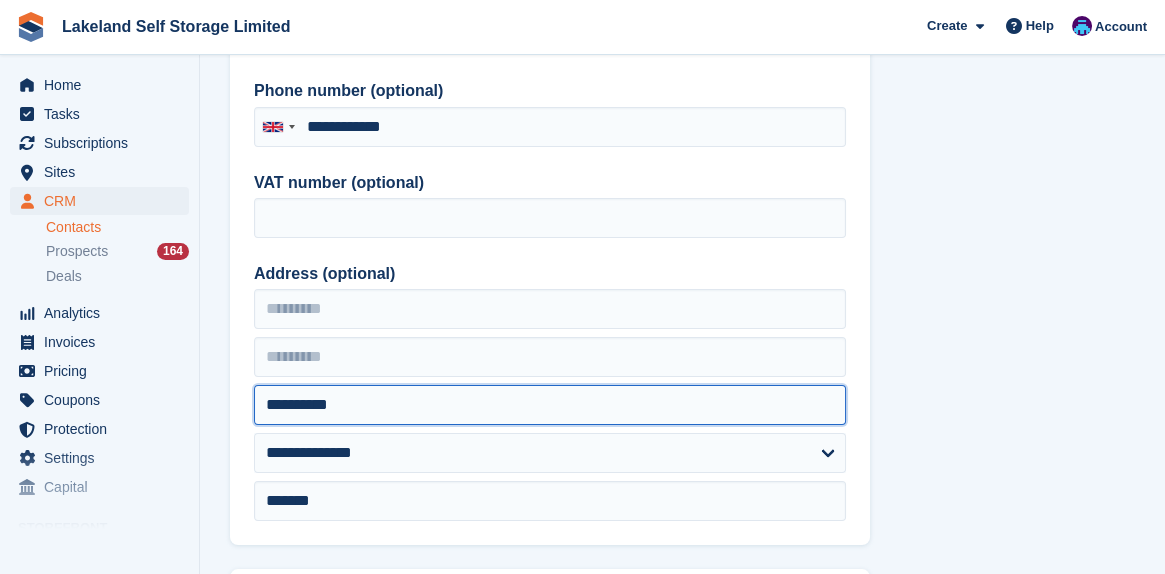 click on "**********" at bounding box center [550, 405] 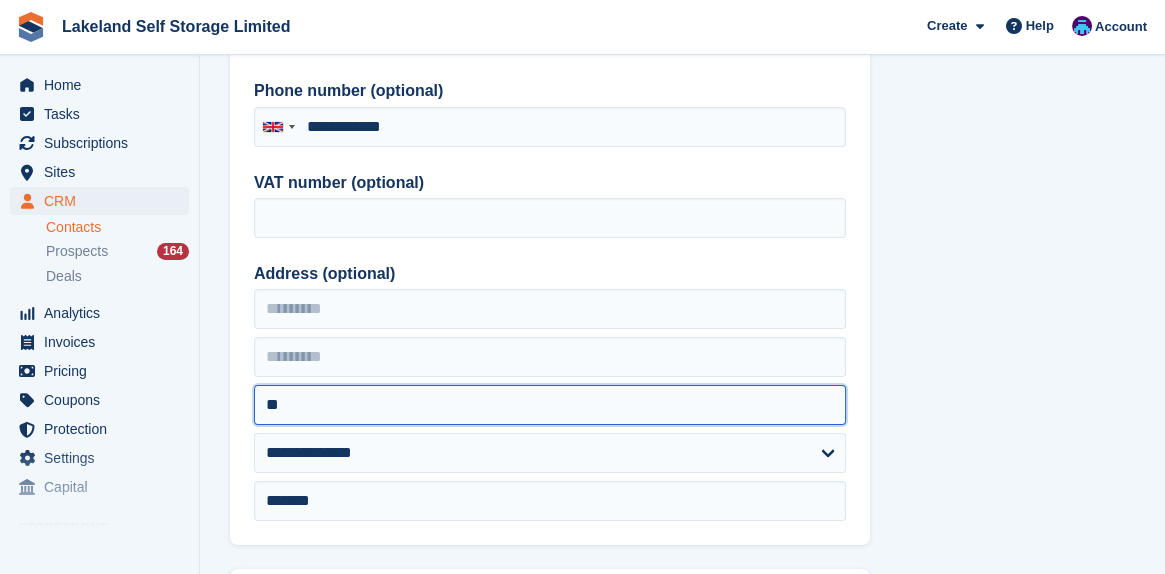 type on "*" 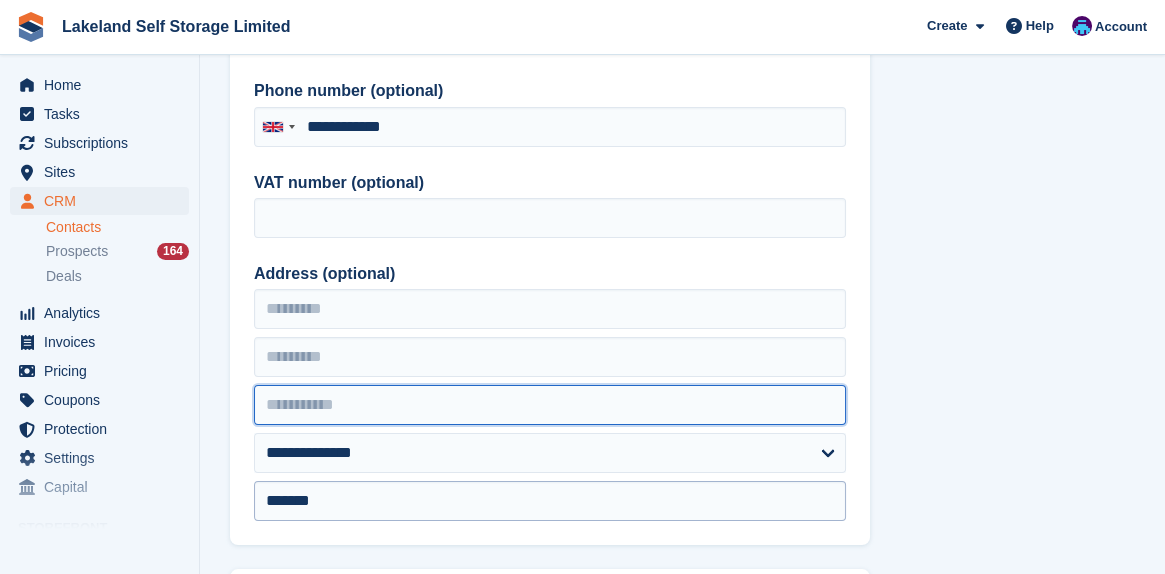 type 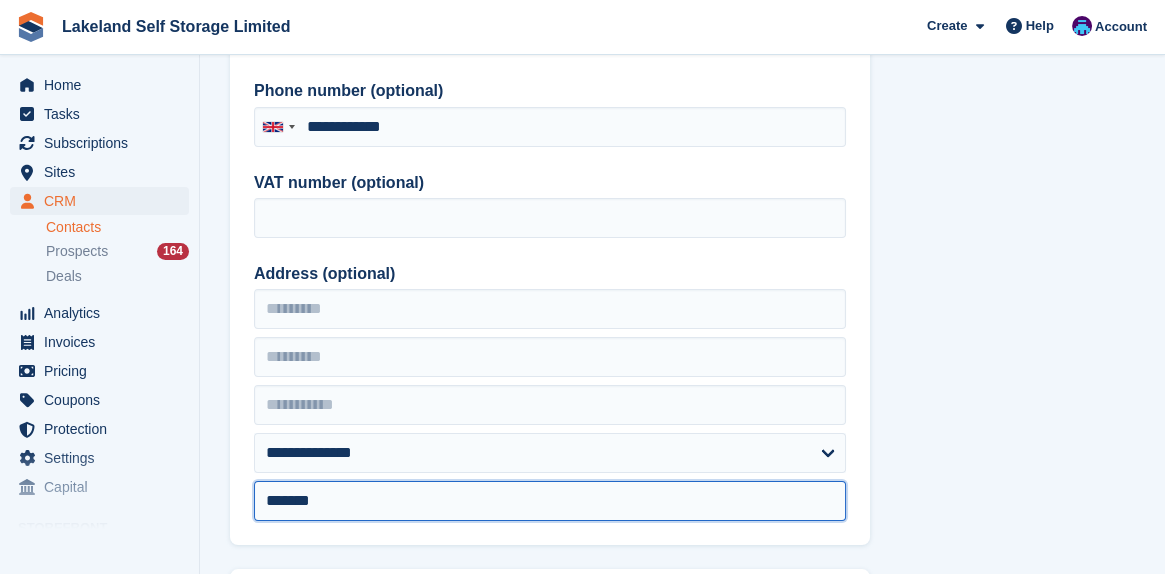 click on "*******" at bounding box center [550, 501] 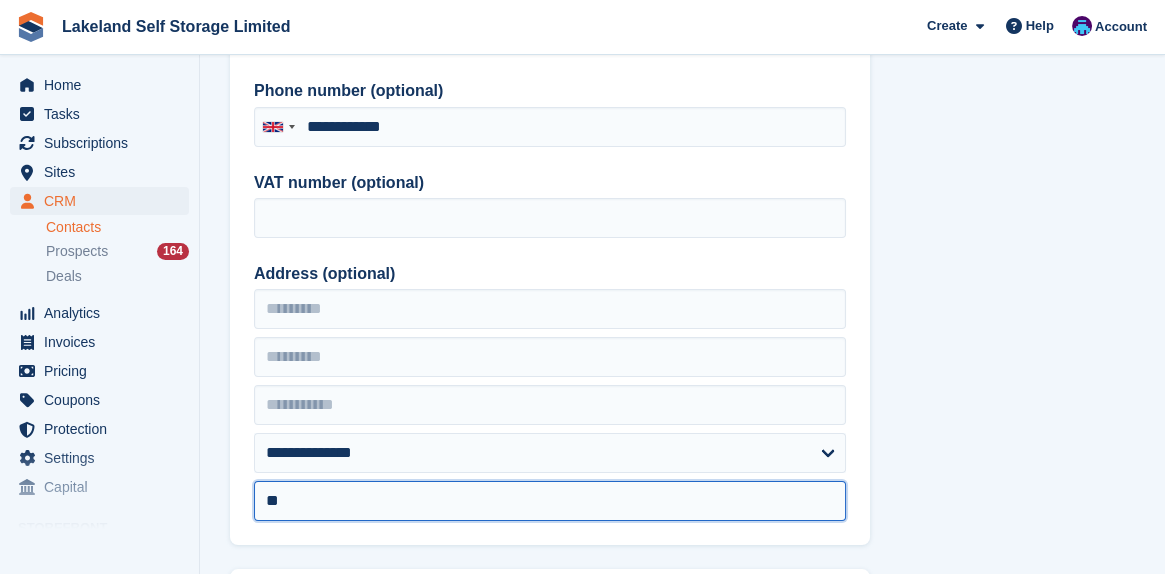 type on "*" 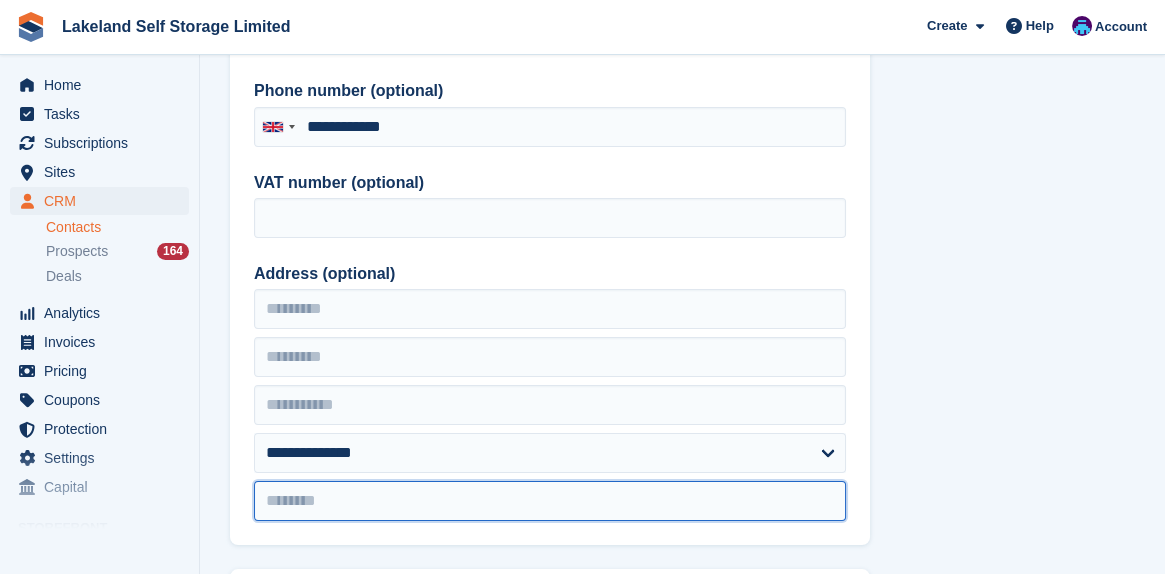 type 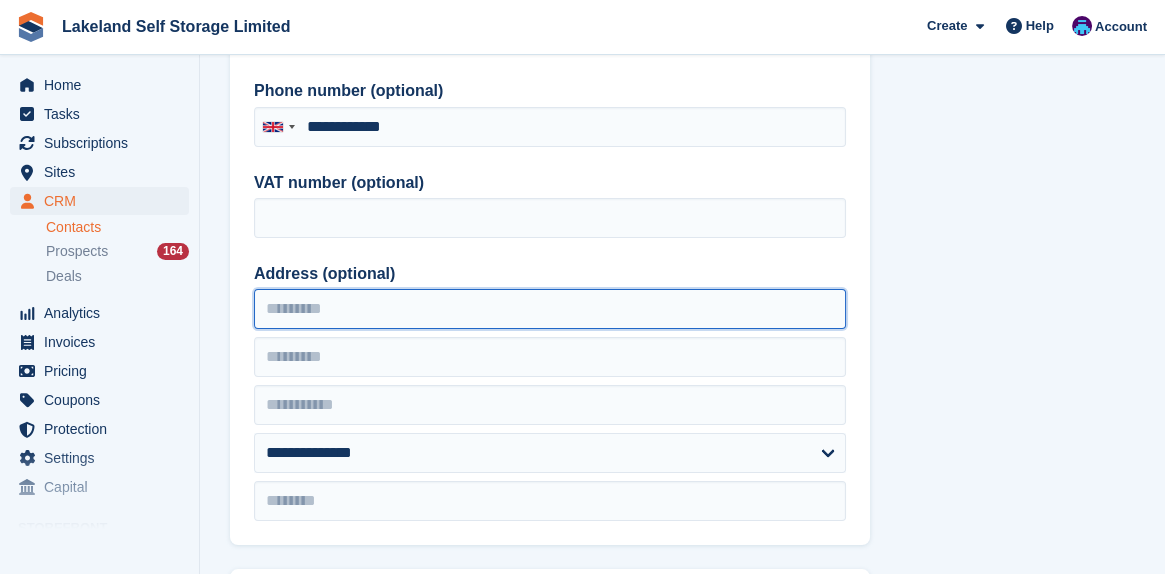 click on "Address (optional)" at bounding box center (550, 309) 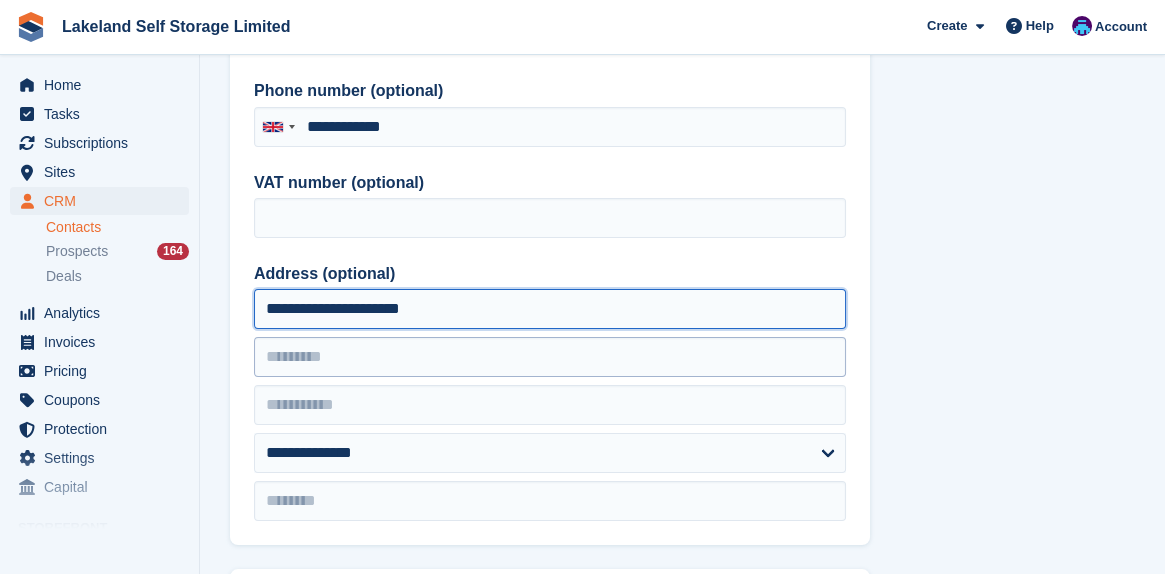 type on "**********" 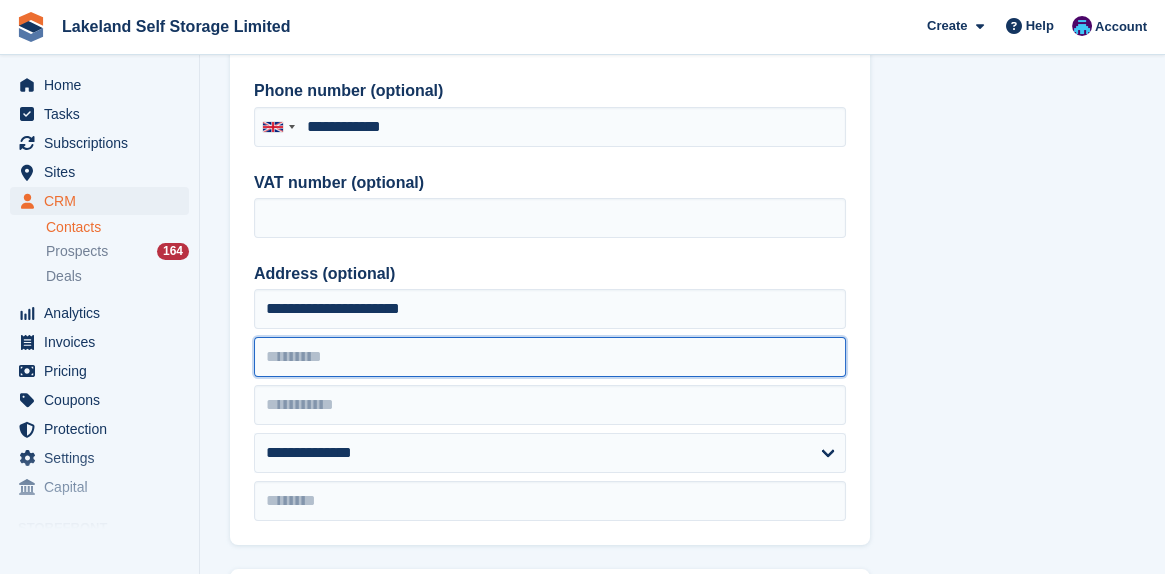click at bounding box center (550, 357) 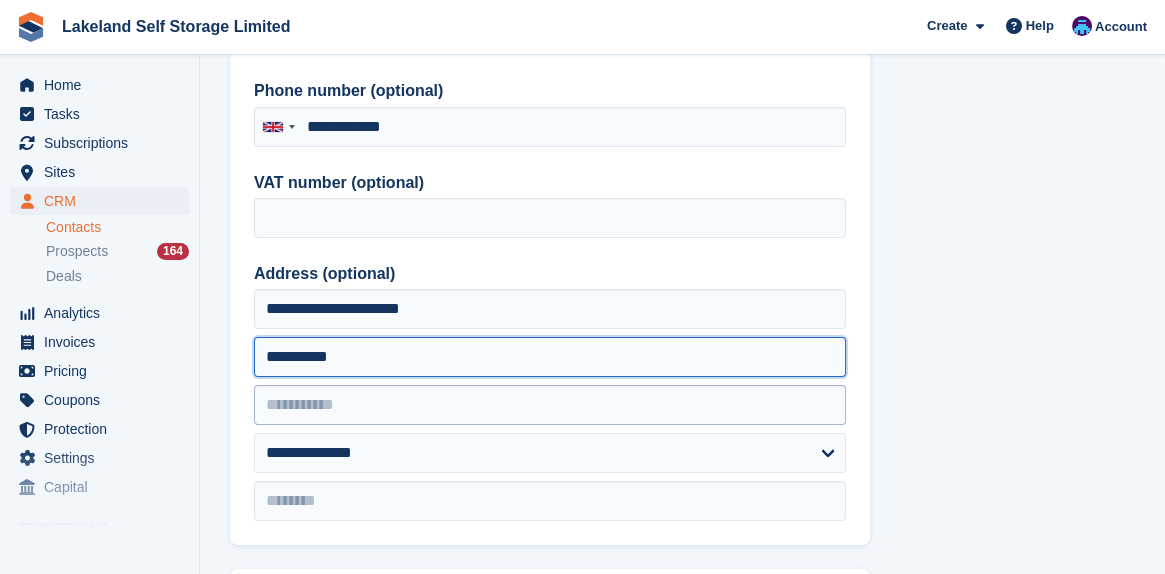 type on "**********" 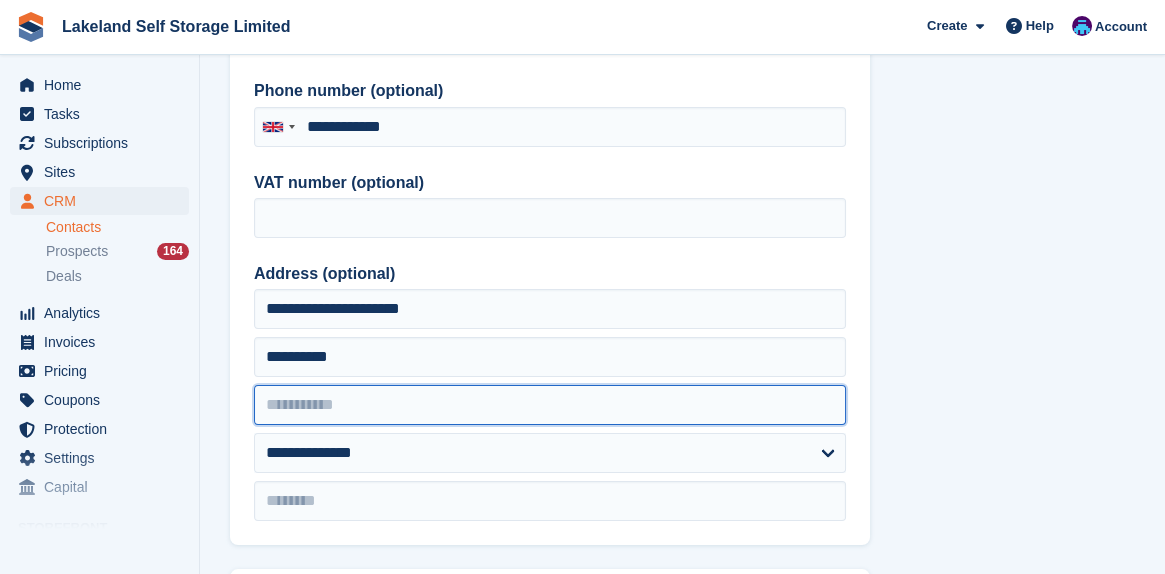 click at bounding box center [550, 405] 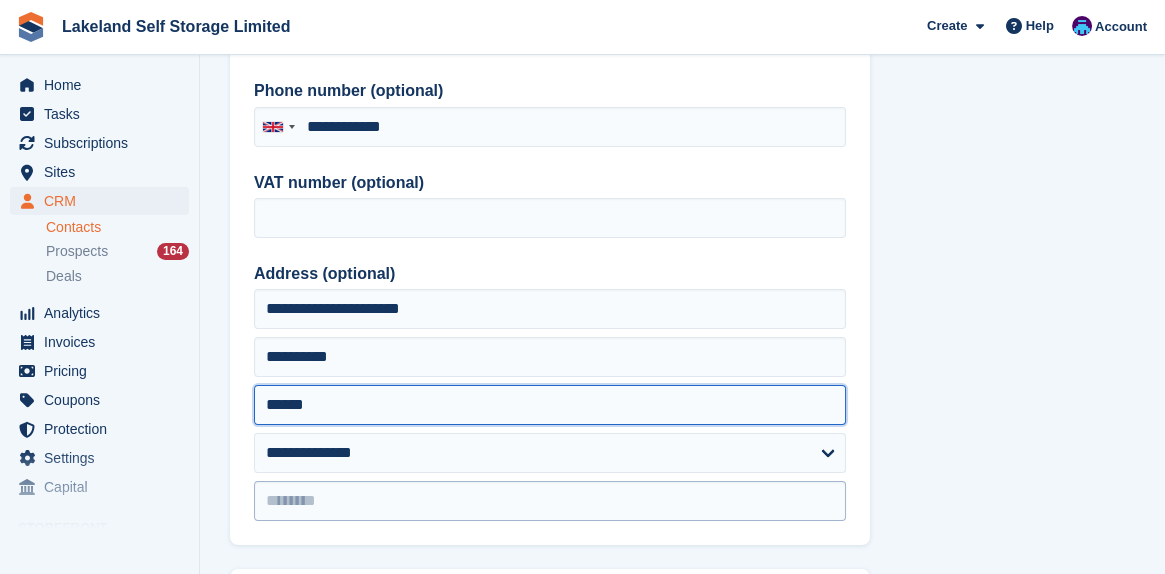 type on "******" 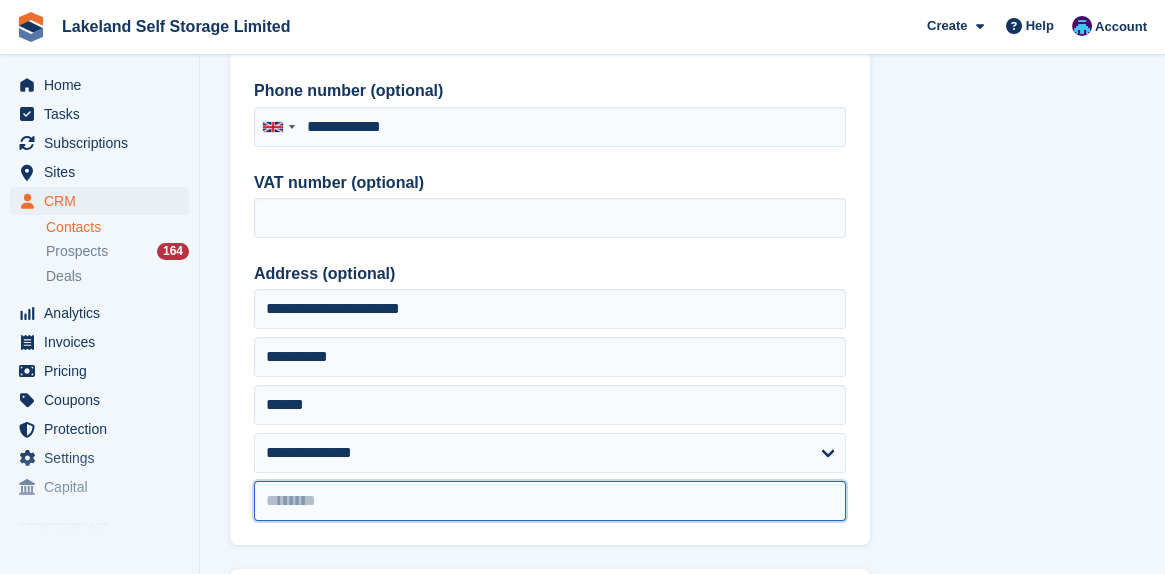 click at bounding box center (550, 501) 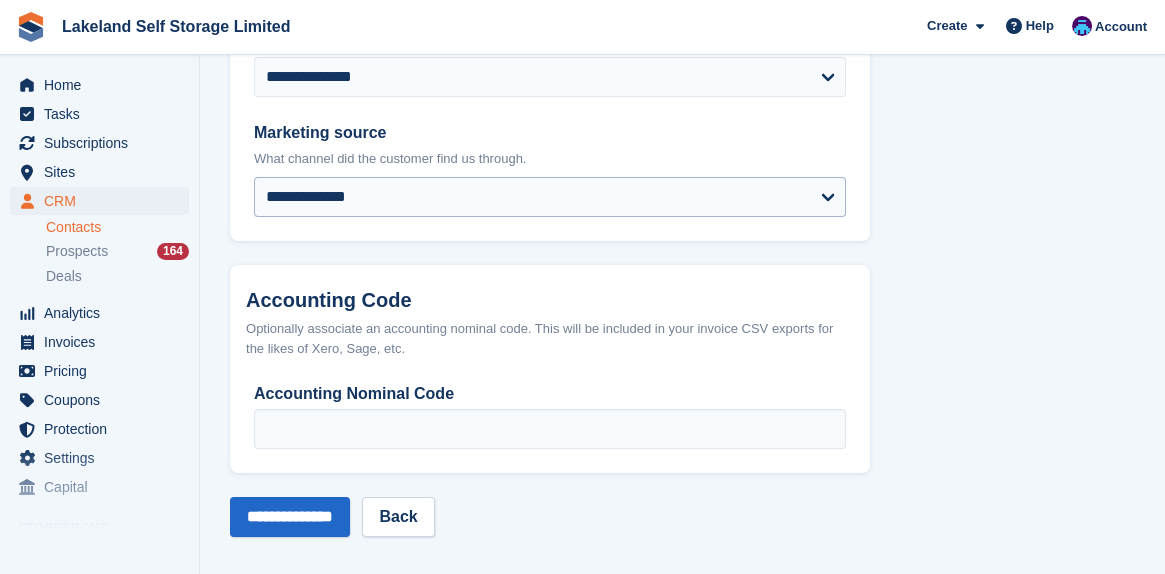 scroll, scrollTop: 1129, scrollLeft: 0, axis: vertical 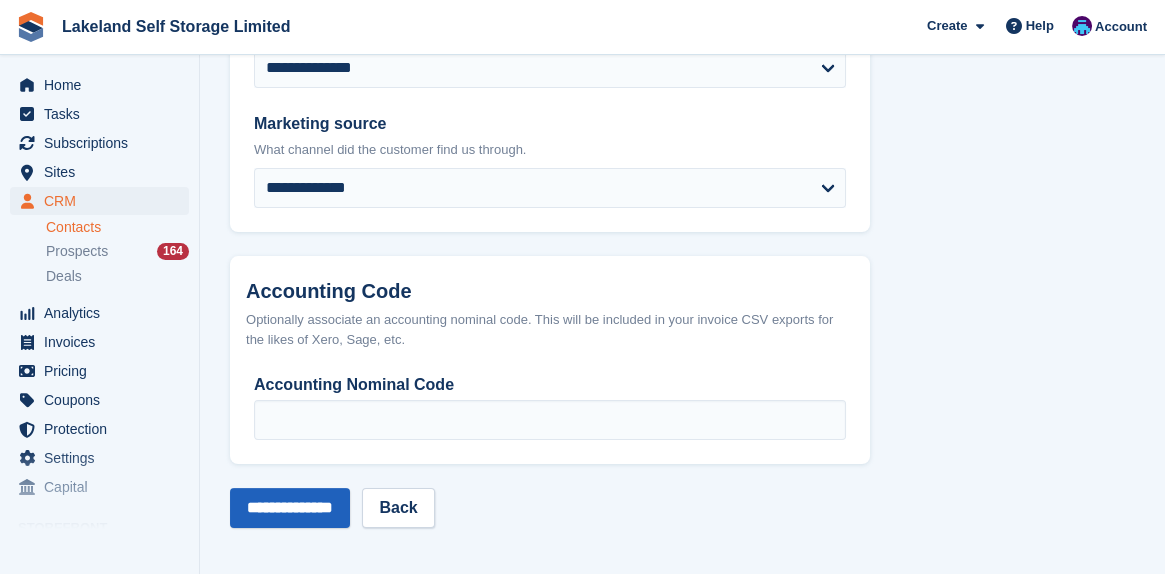 type on "*******" 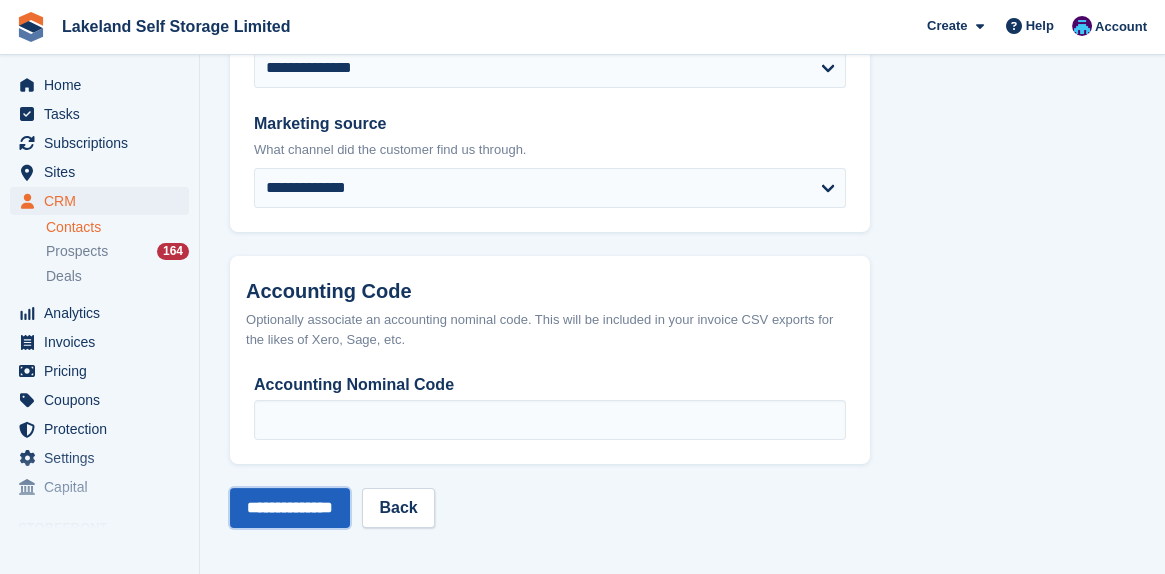 click on "**********" at bounding box center [290, 508] 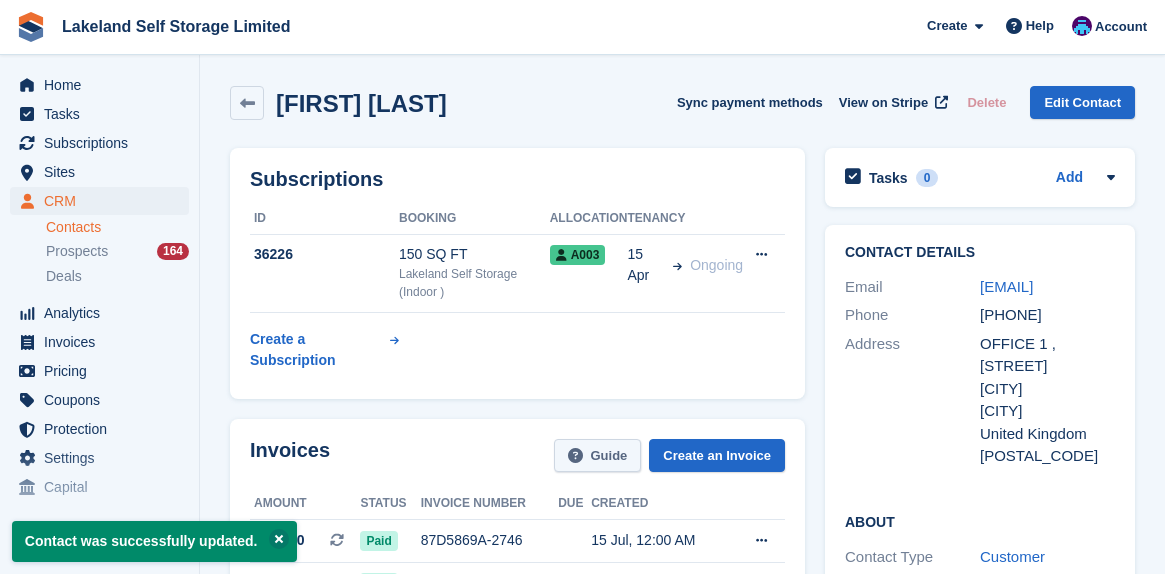 scroll, scrollTop: 0, scrollLeft: 0, axis: both 